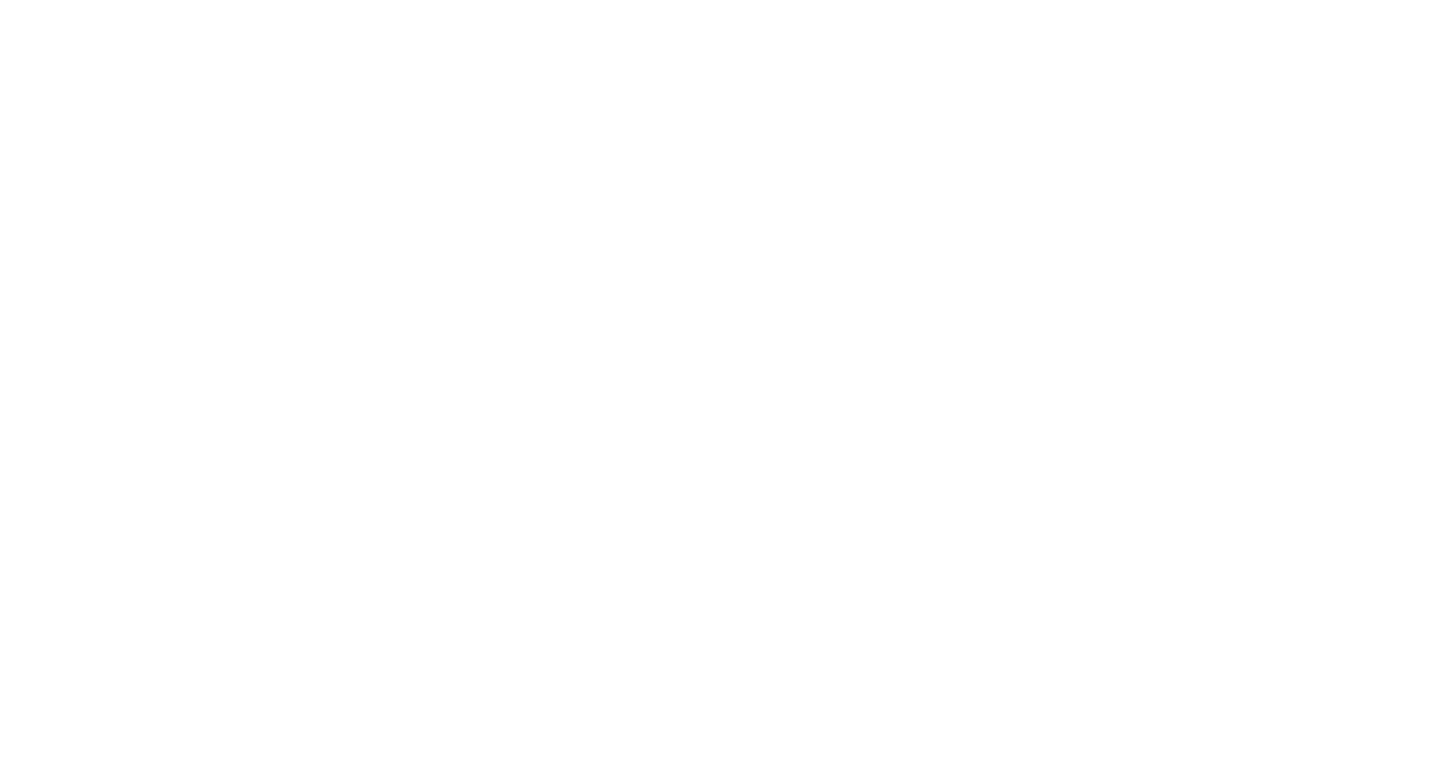 scroll, scrollTop: 0, scrollLeft: 0, axis: both 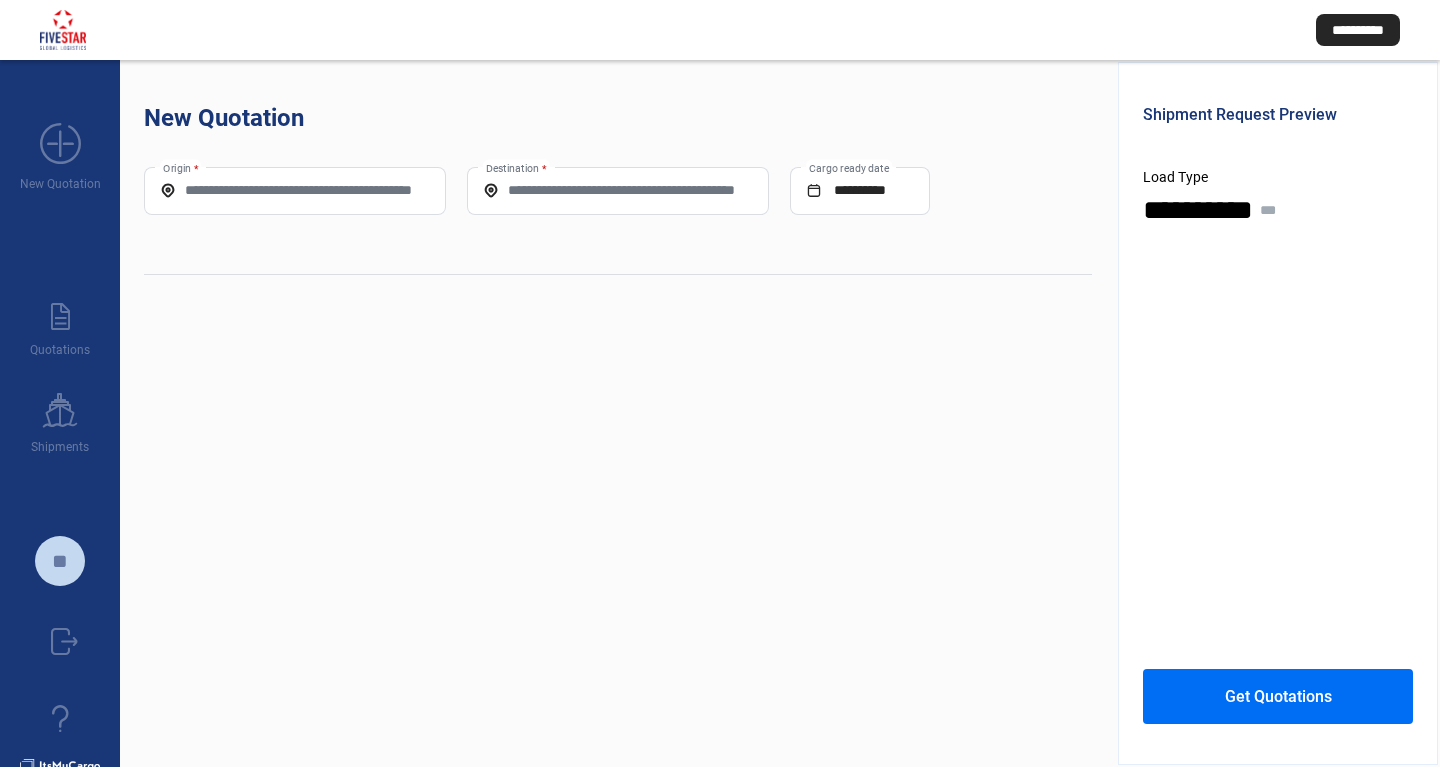 click on "Origin *" at bounding box center (295, 190) 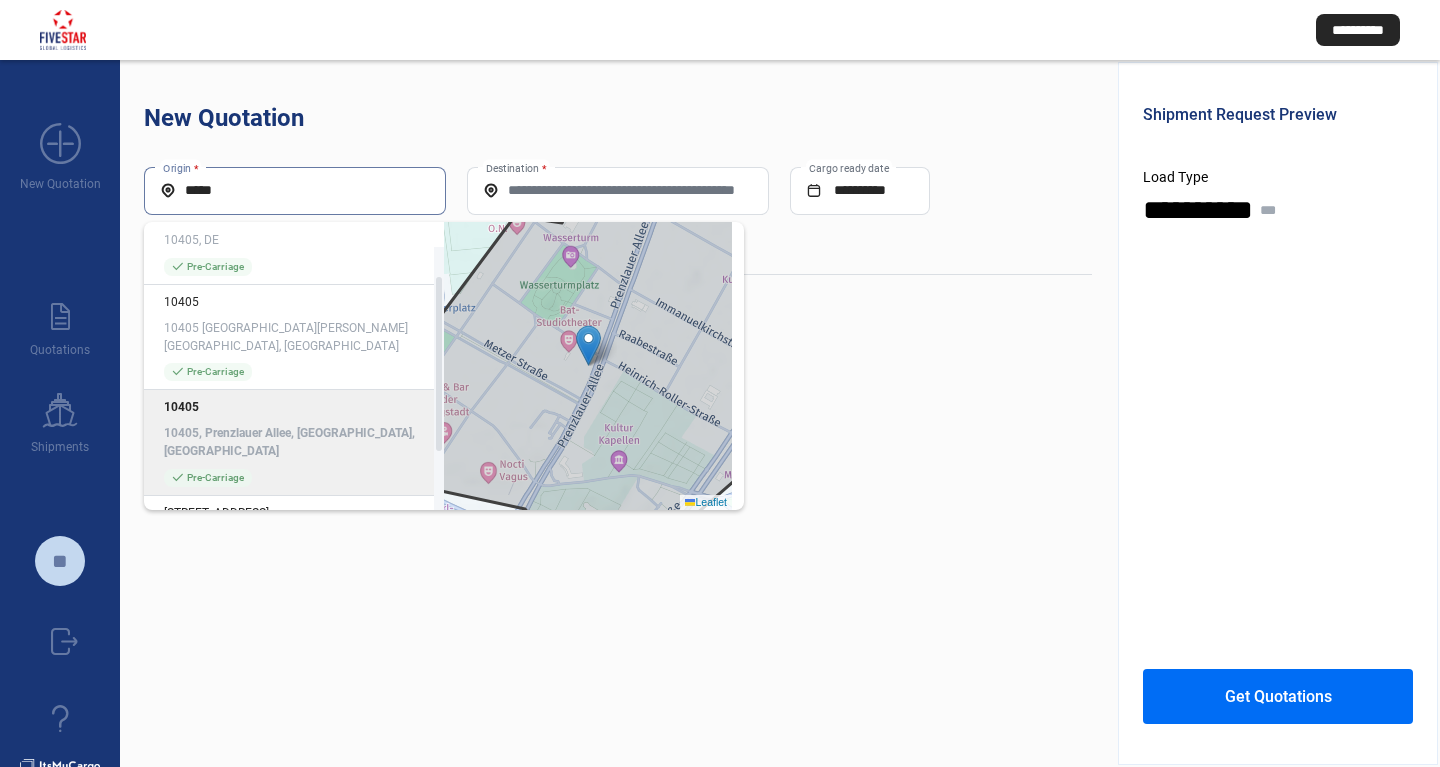 scroll, scrollTop: 50, scrollLeft: 0, axis: vertical 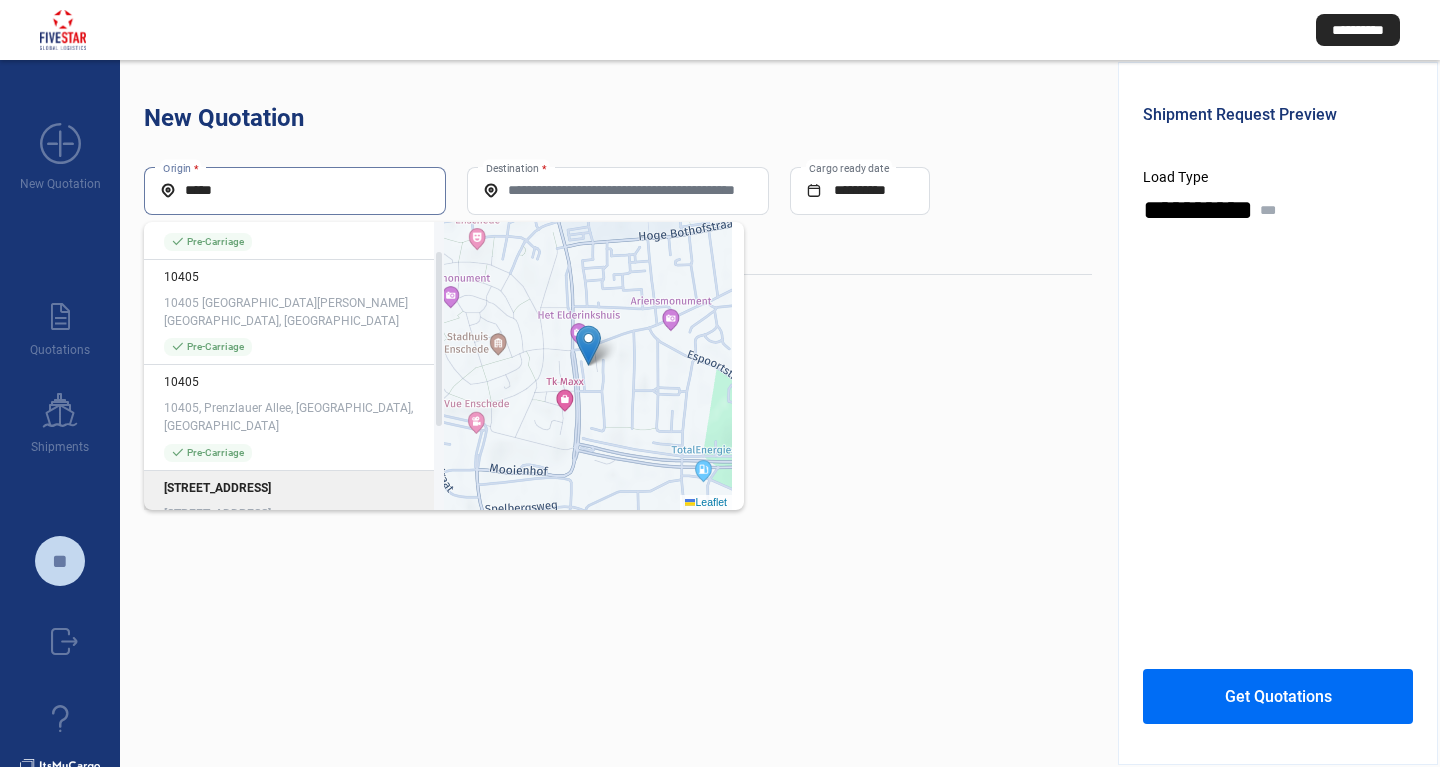 click on "*****" at bounding box center (295, 190) 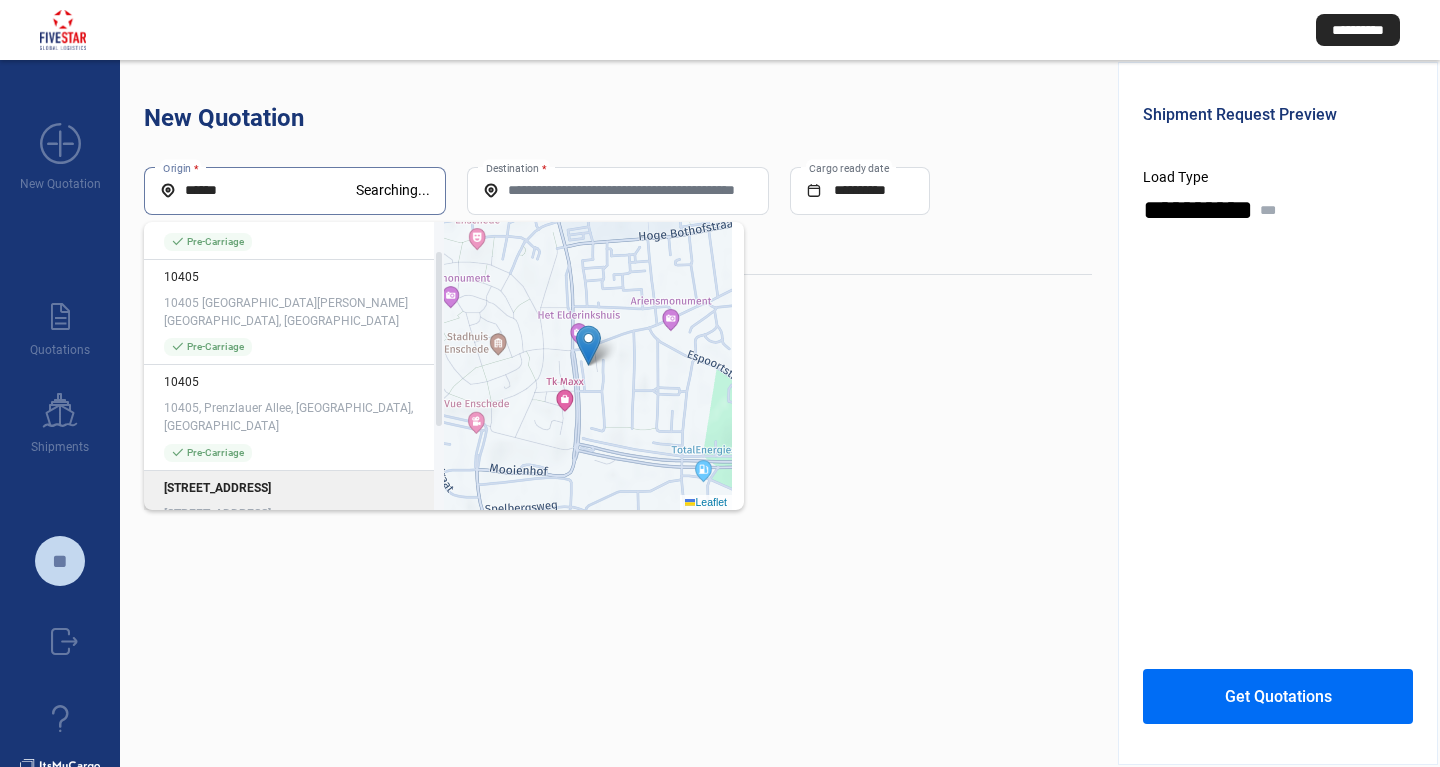 paste on "**********" 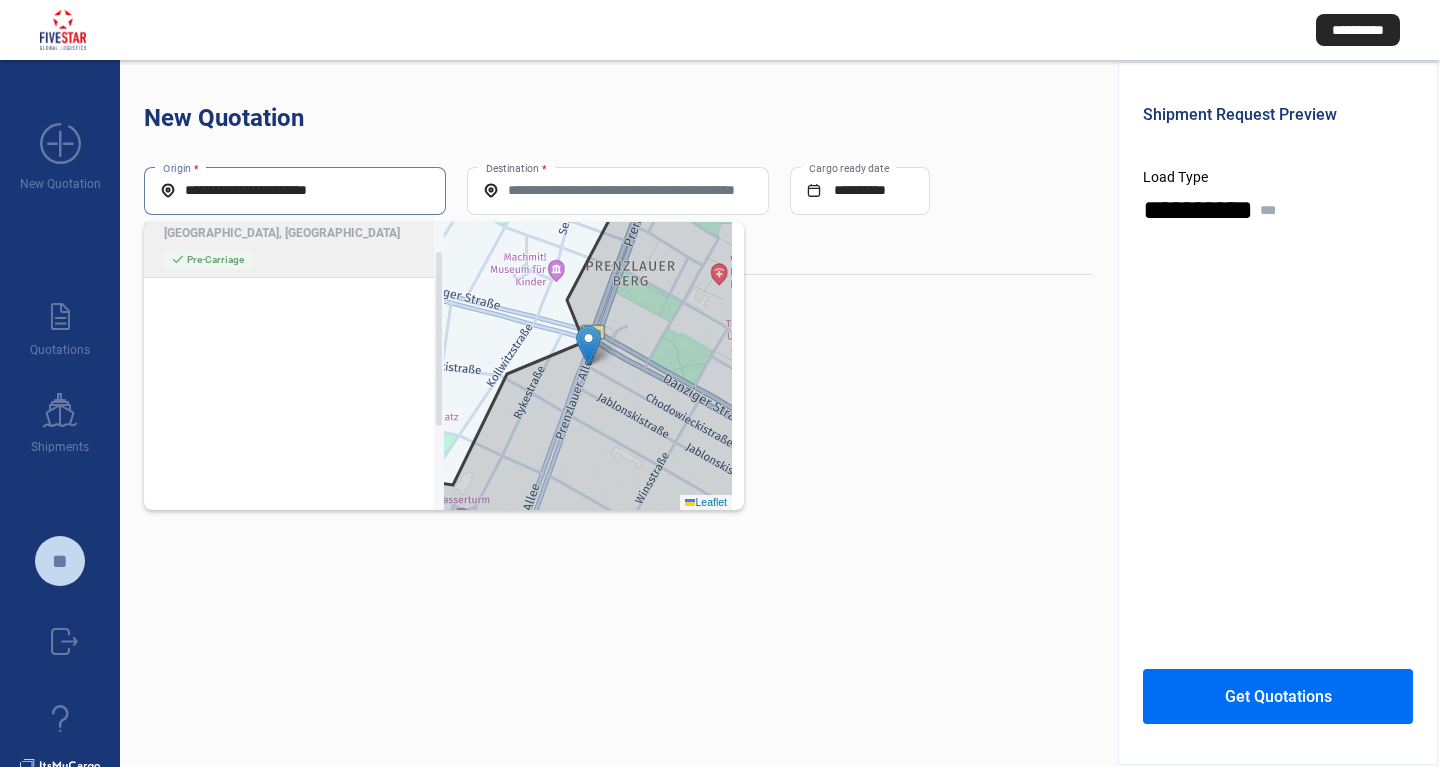 click on "**********" at bounding box center [295, 190] 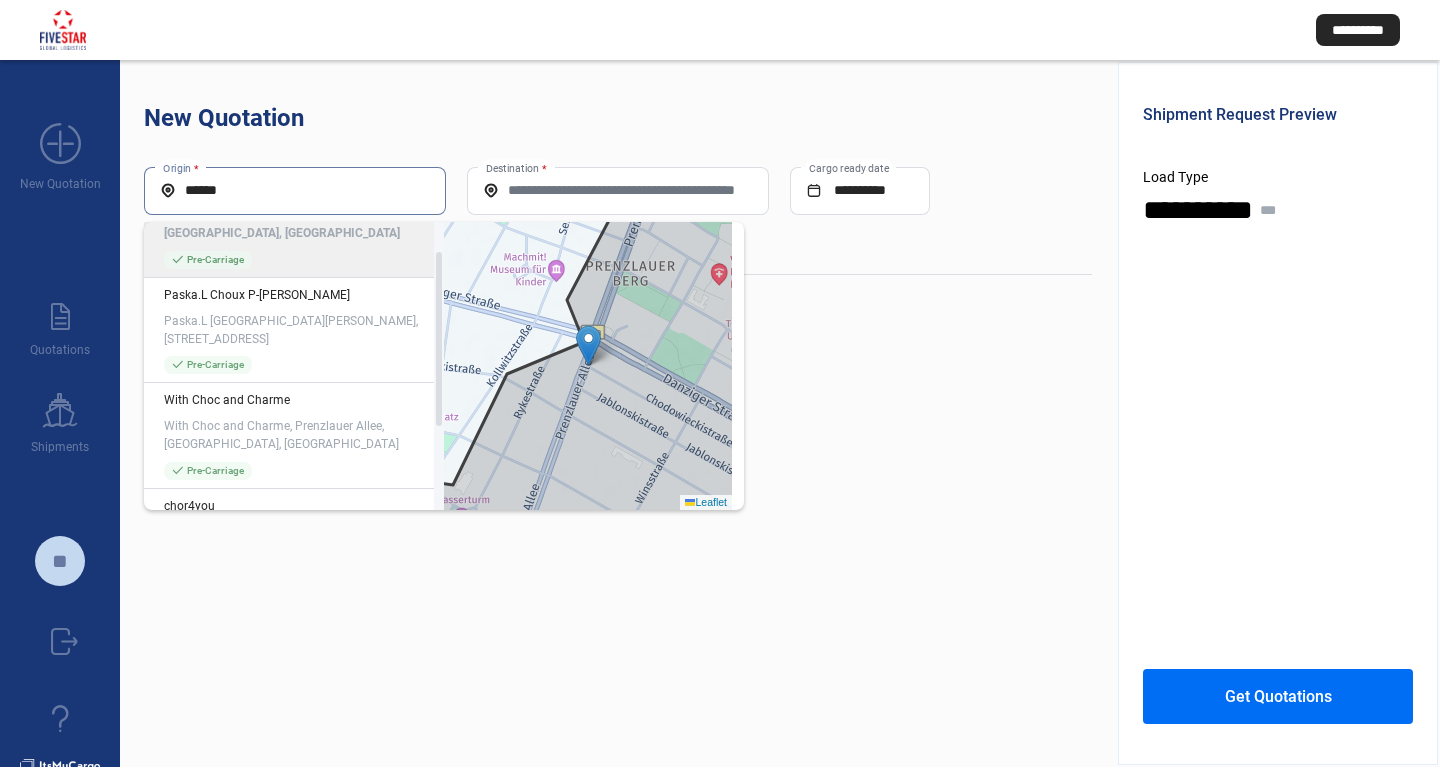 click on "*****" at bounding box center [295, 190] 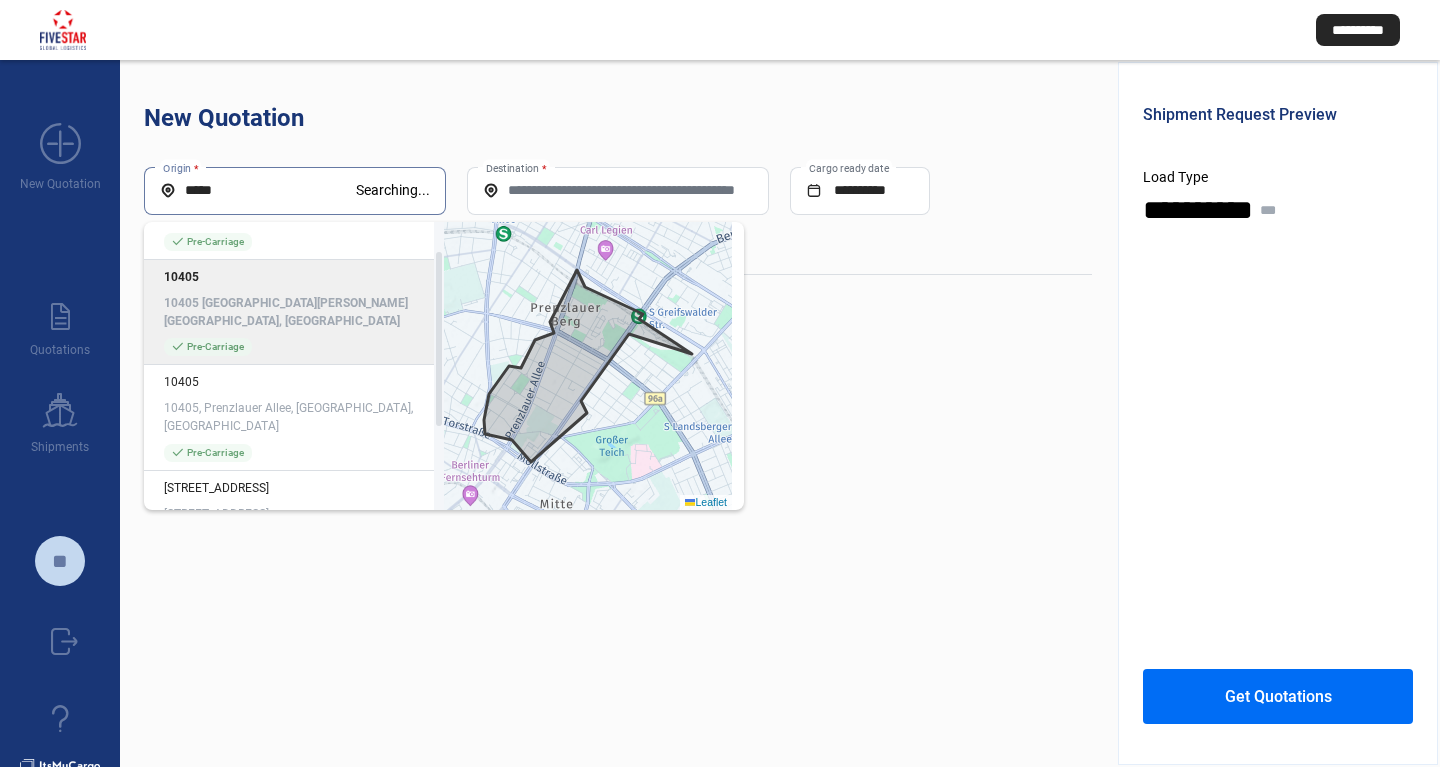 click on "10405" 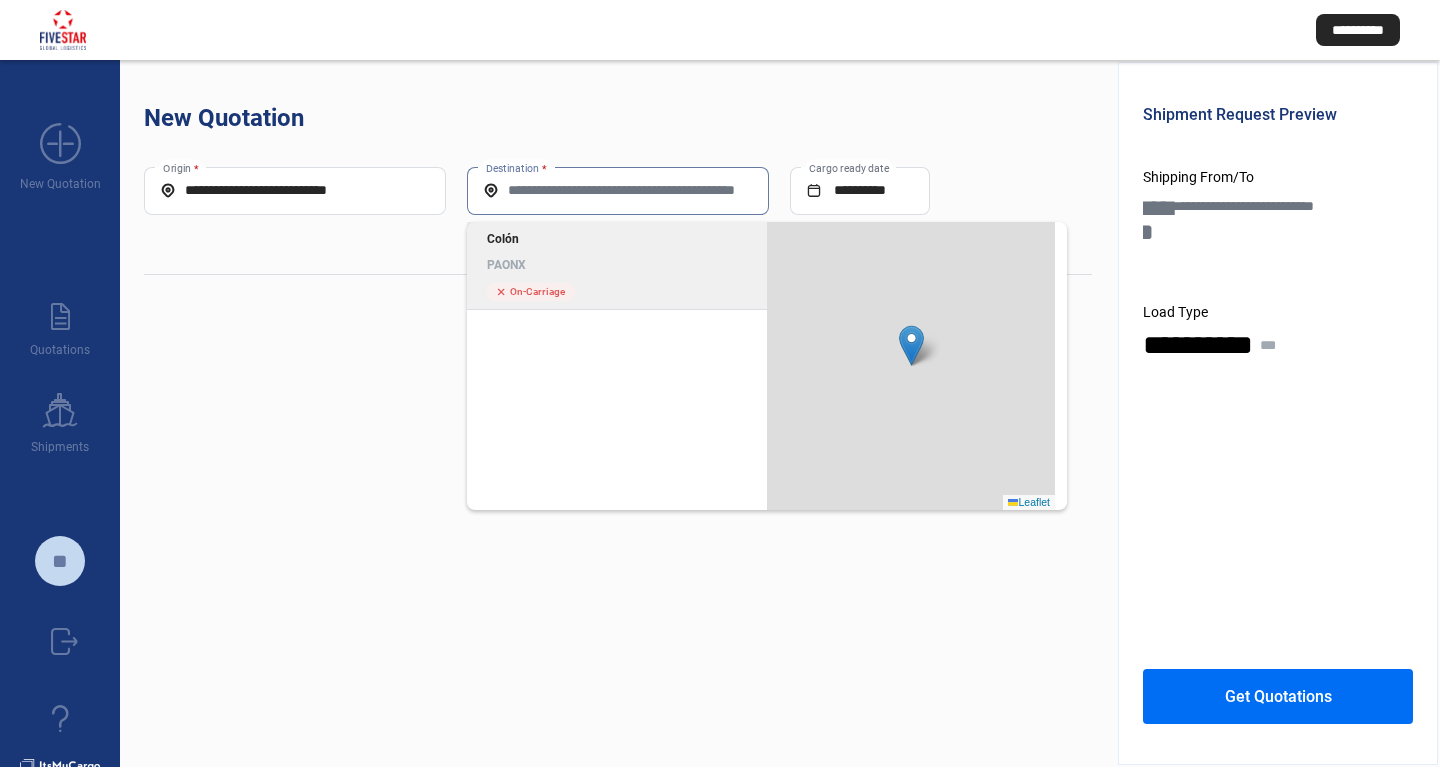 click on "Destination *" at bounding box center (618, 190) 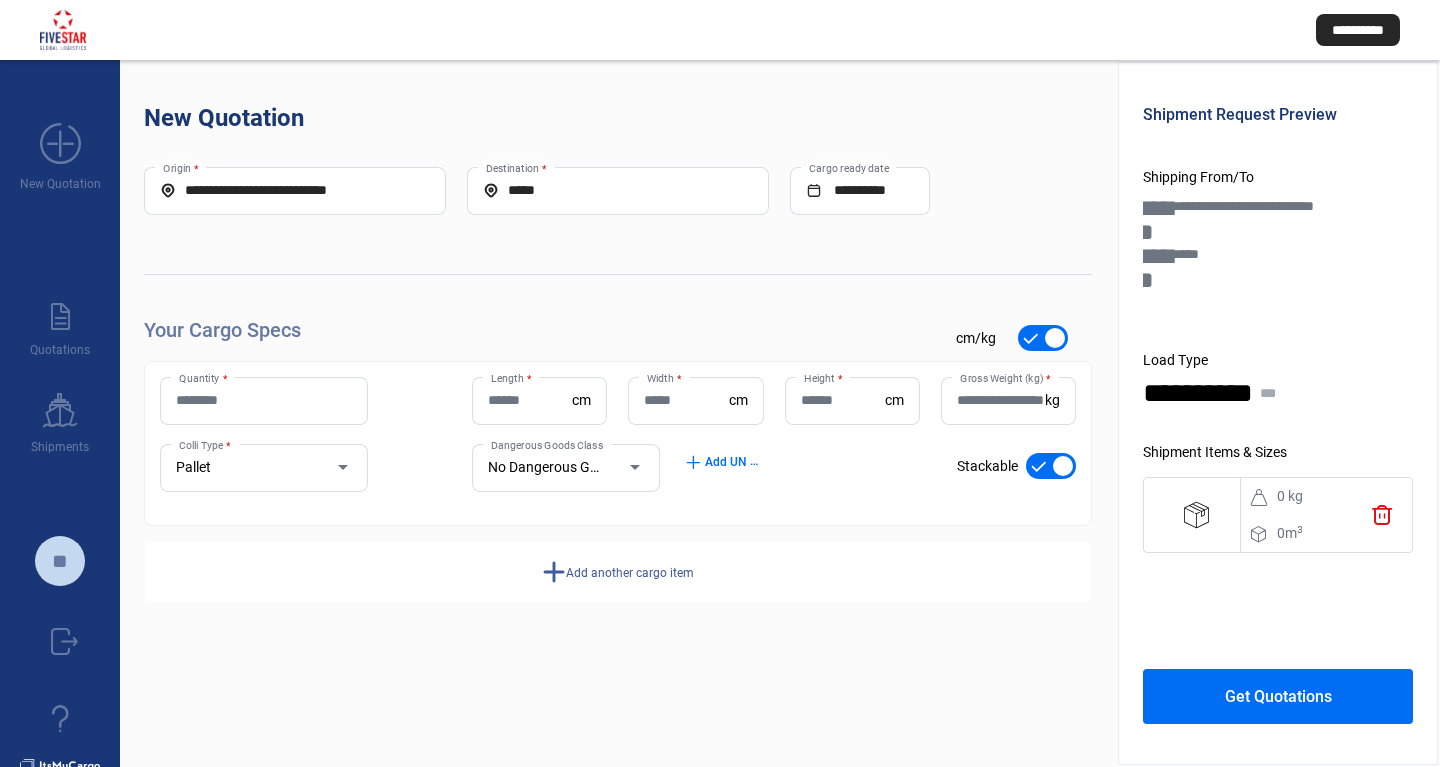 click on "Quantity *" at bounding box center (264, 400) 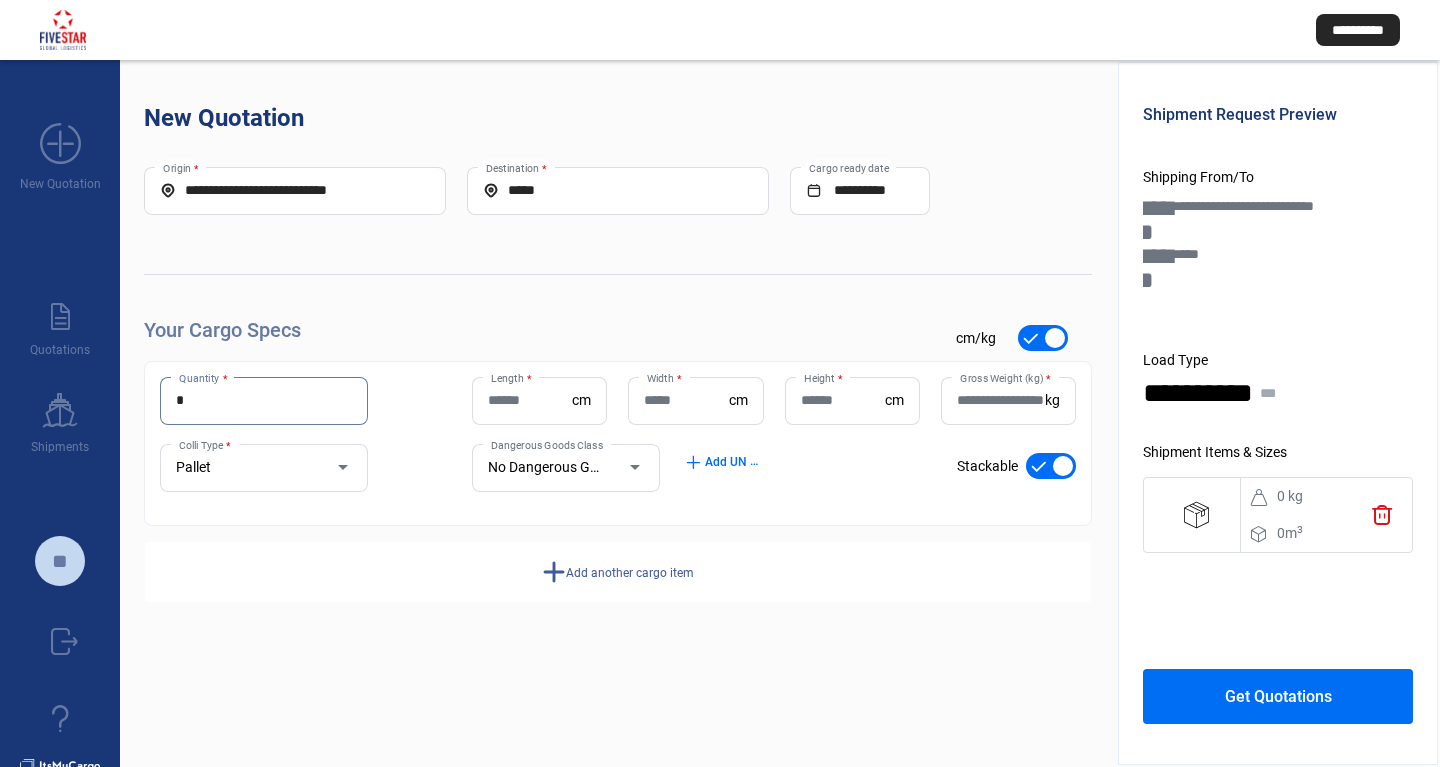 type on "*" 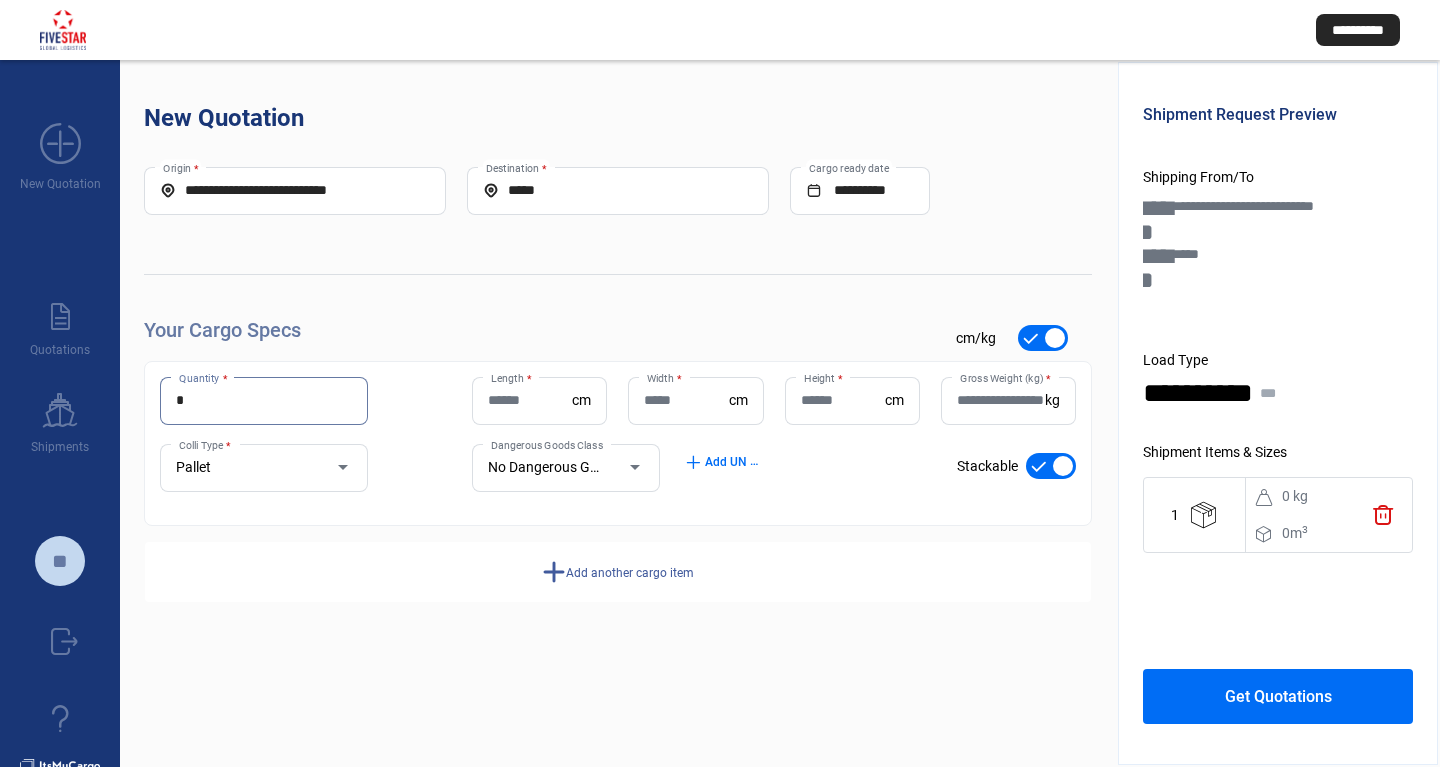 click on "Length  *" at bounding box center (530, 400) 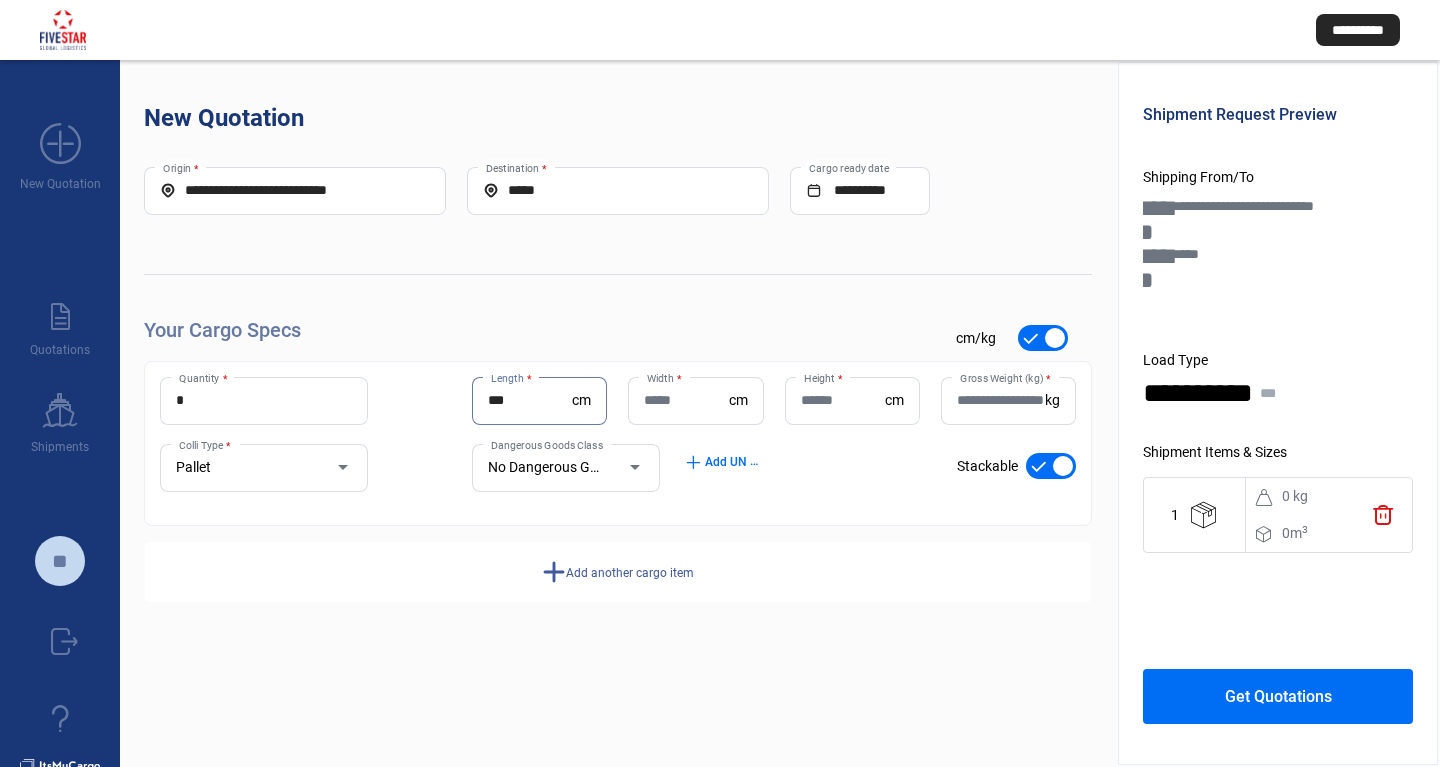 type on "***" 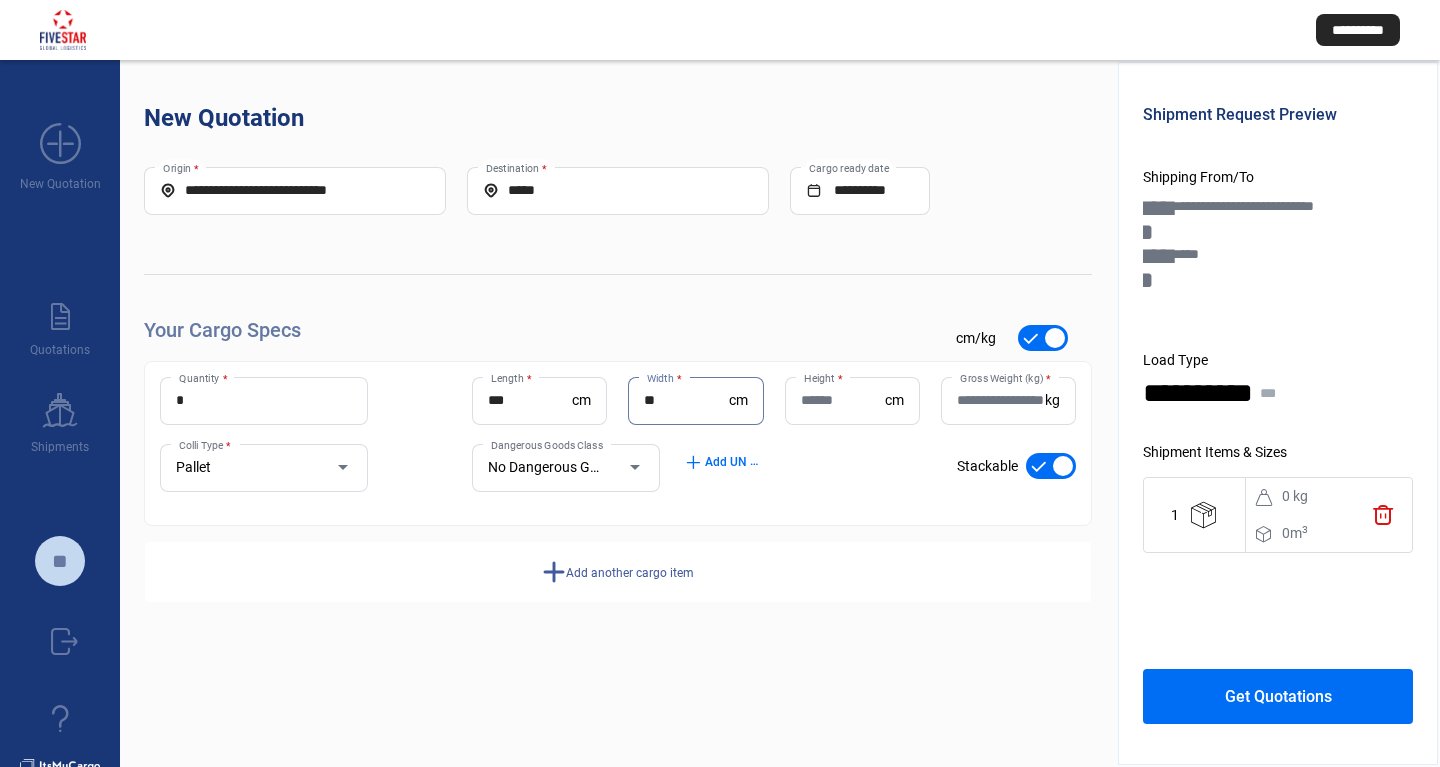 type on "**" 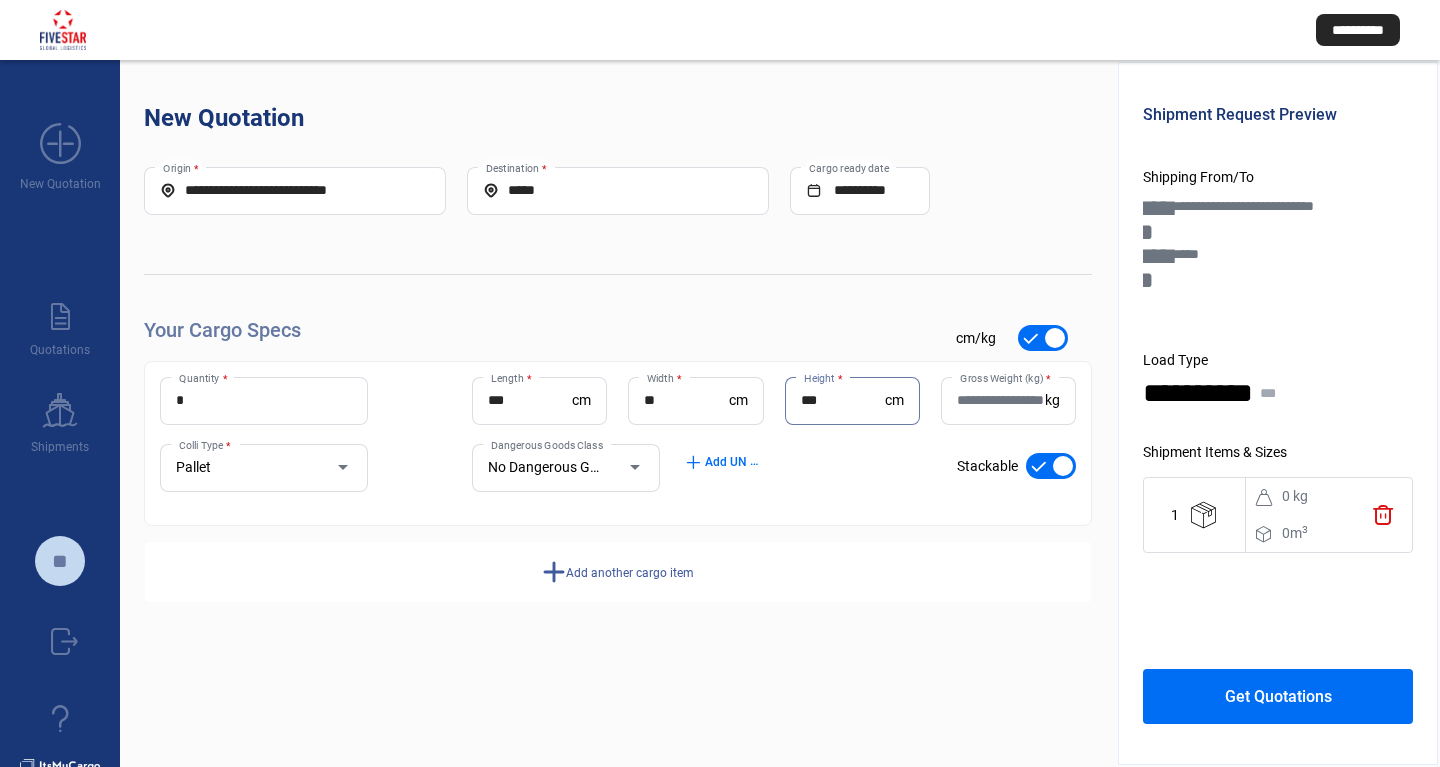 type on "***" 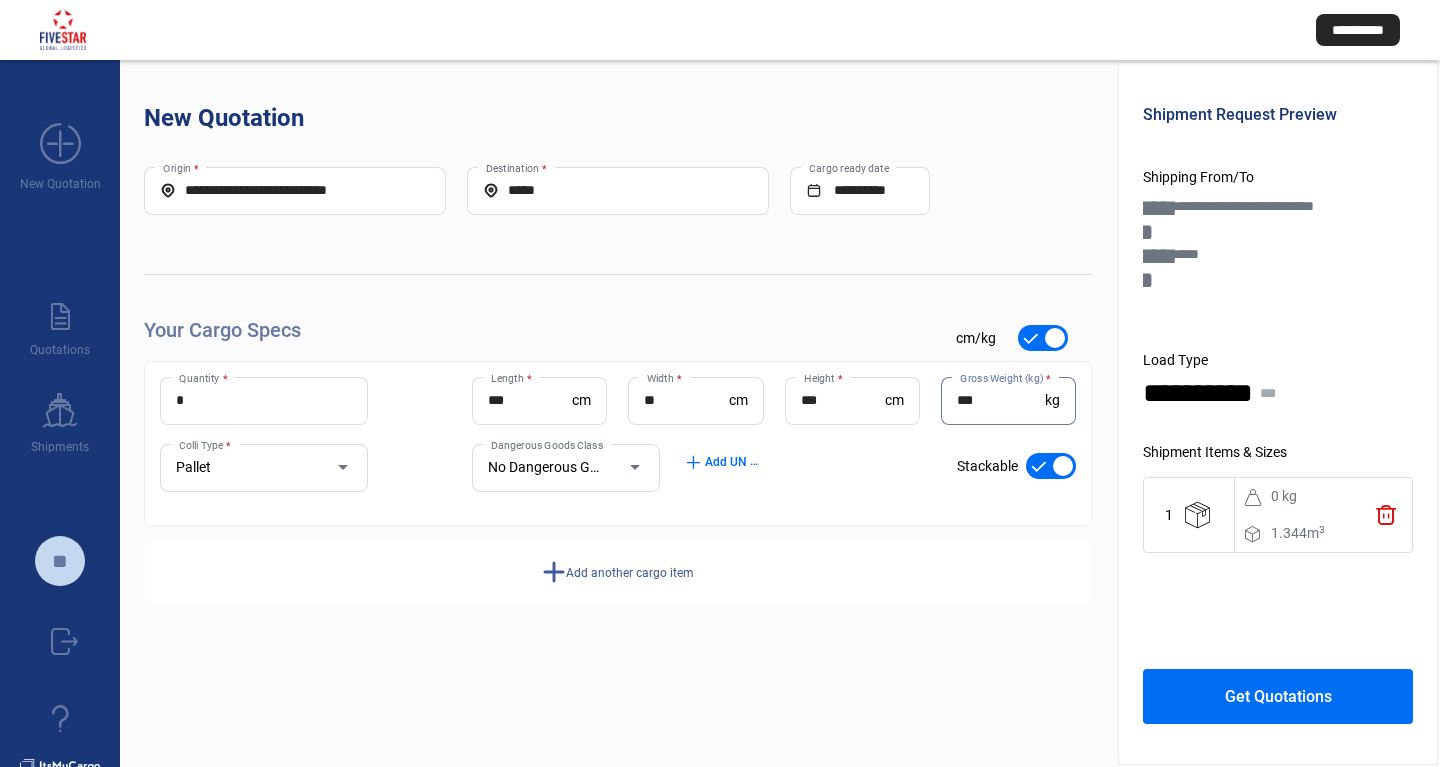 type on "***" 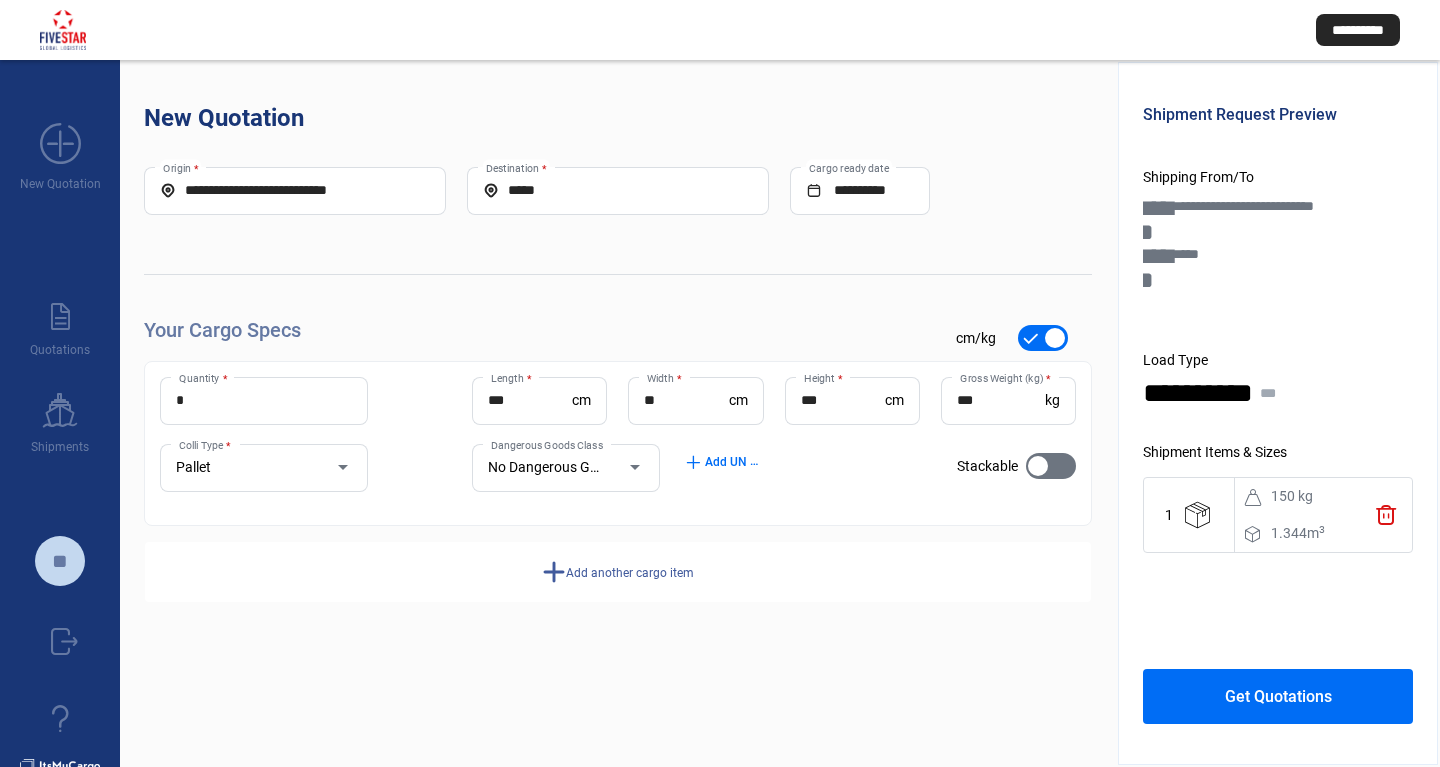 click on "Get Quotations" 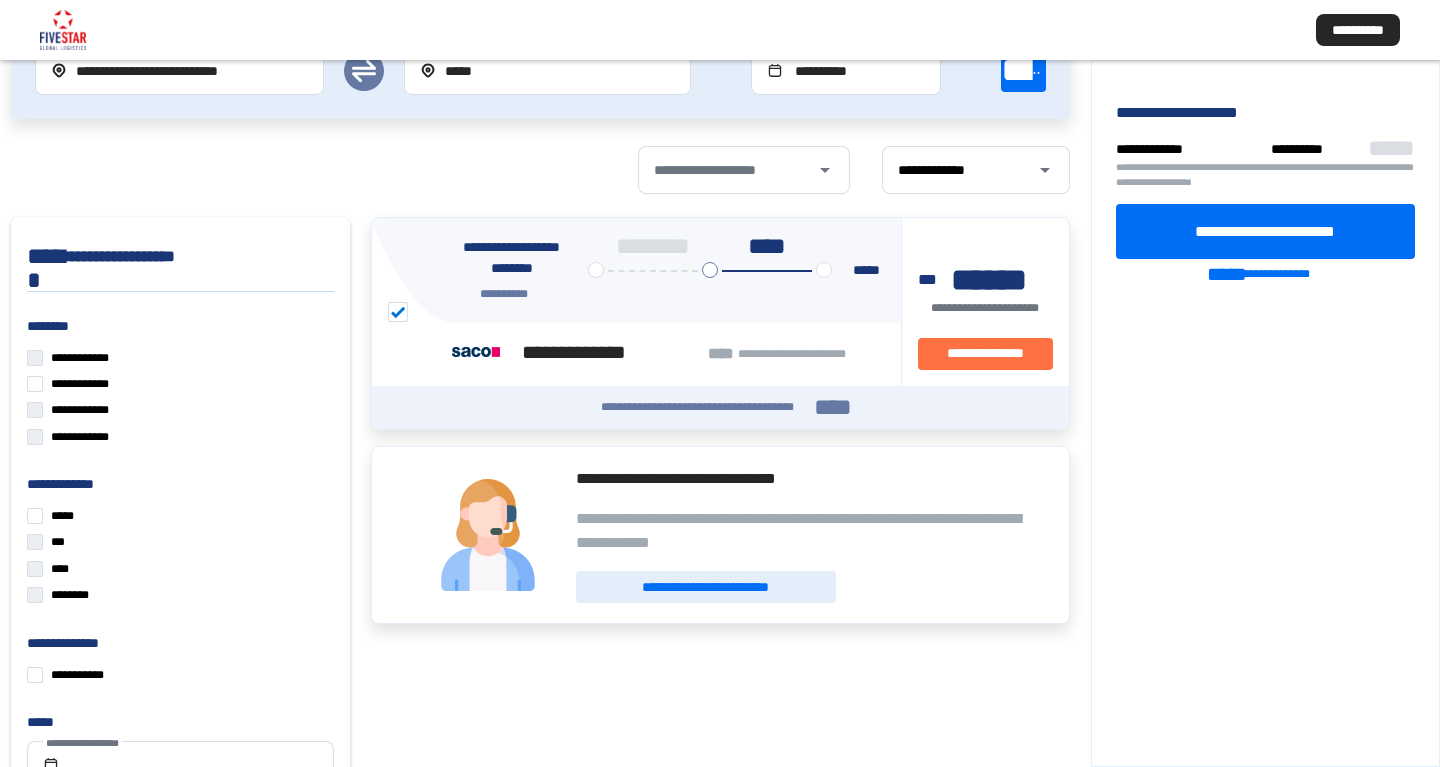 scroll, scrollTop: 156, scrollLeft: 0, axis: vertical 